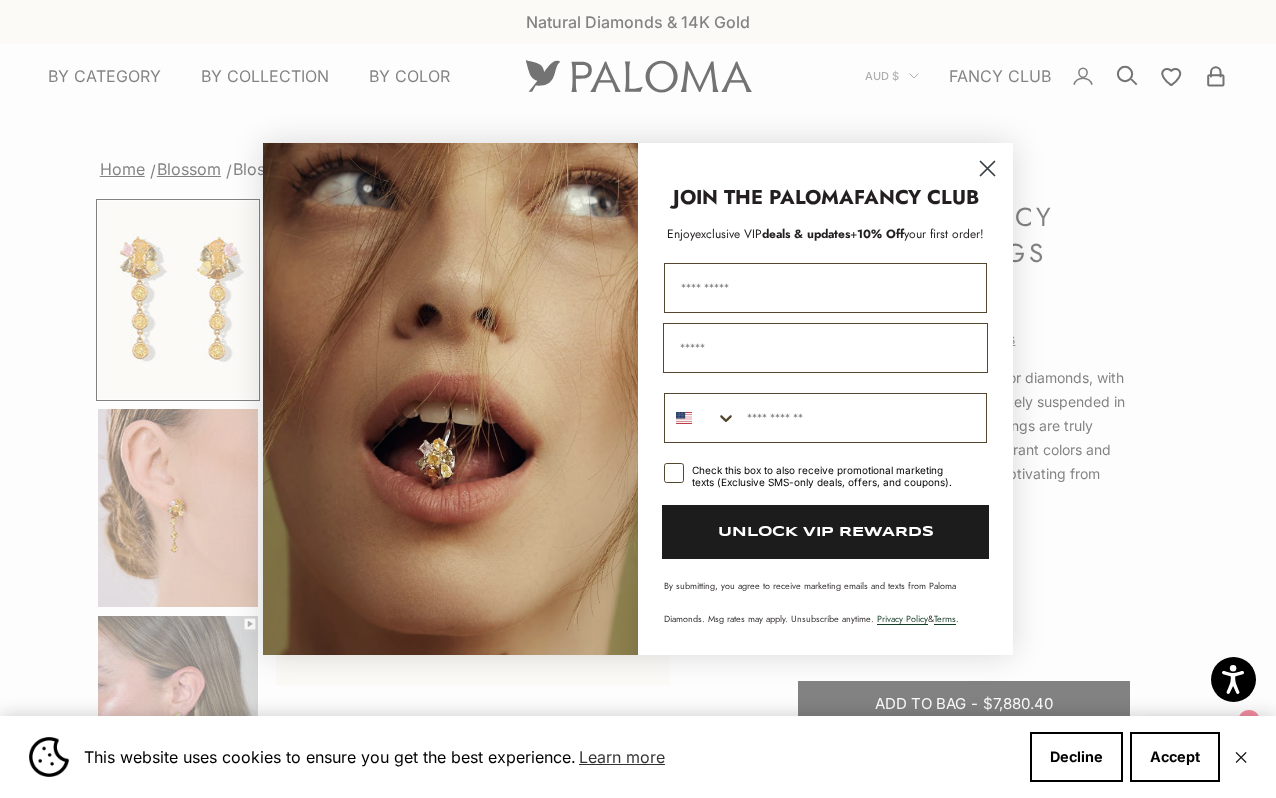 scroll, scrollTop: 0, scrollLeft: 0, axis: both 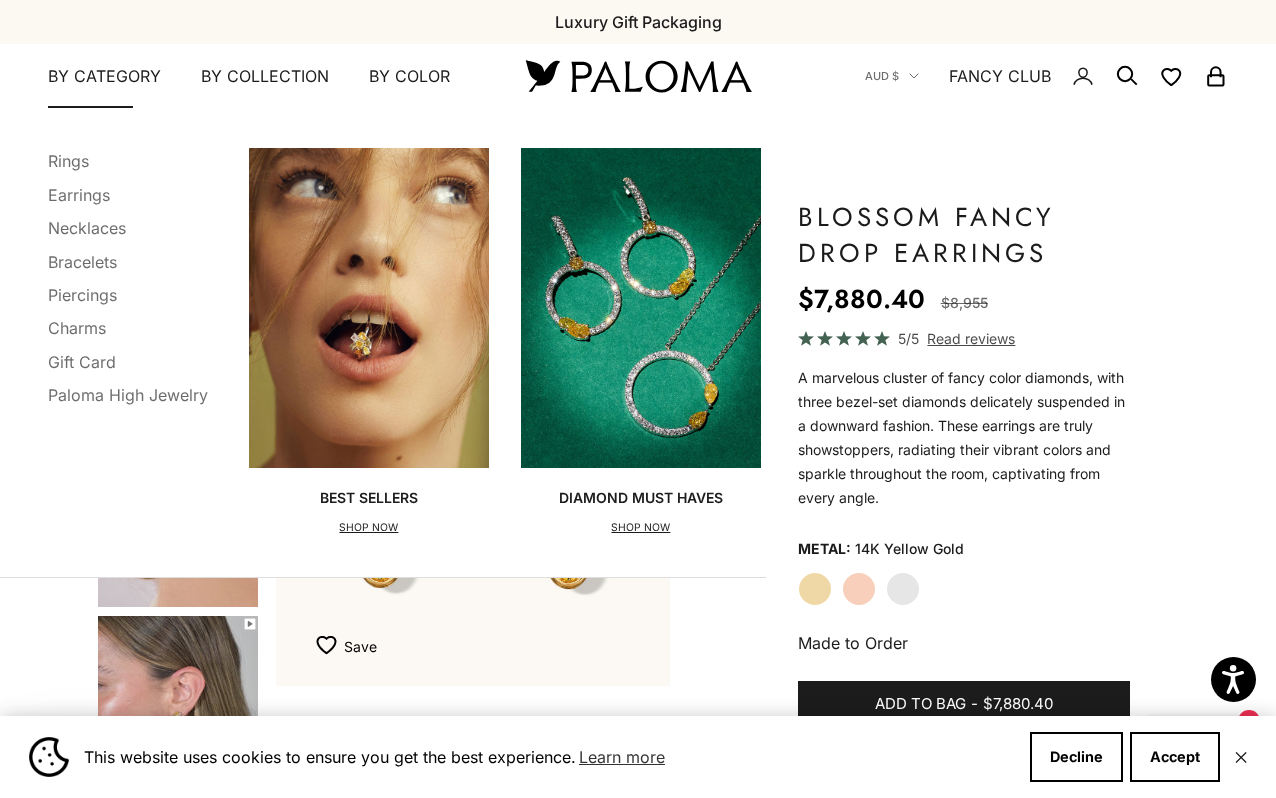 click on "By Category" at bounding box center (104, 77) 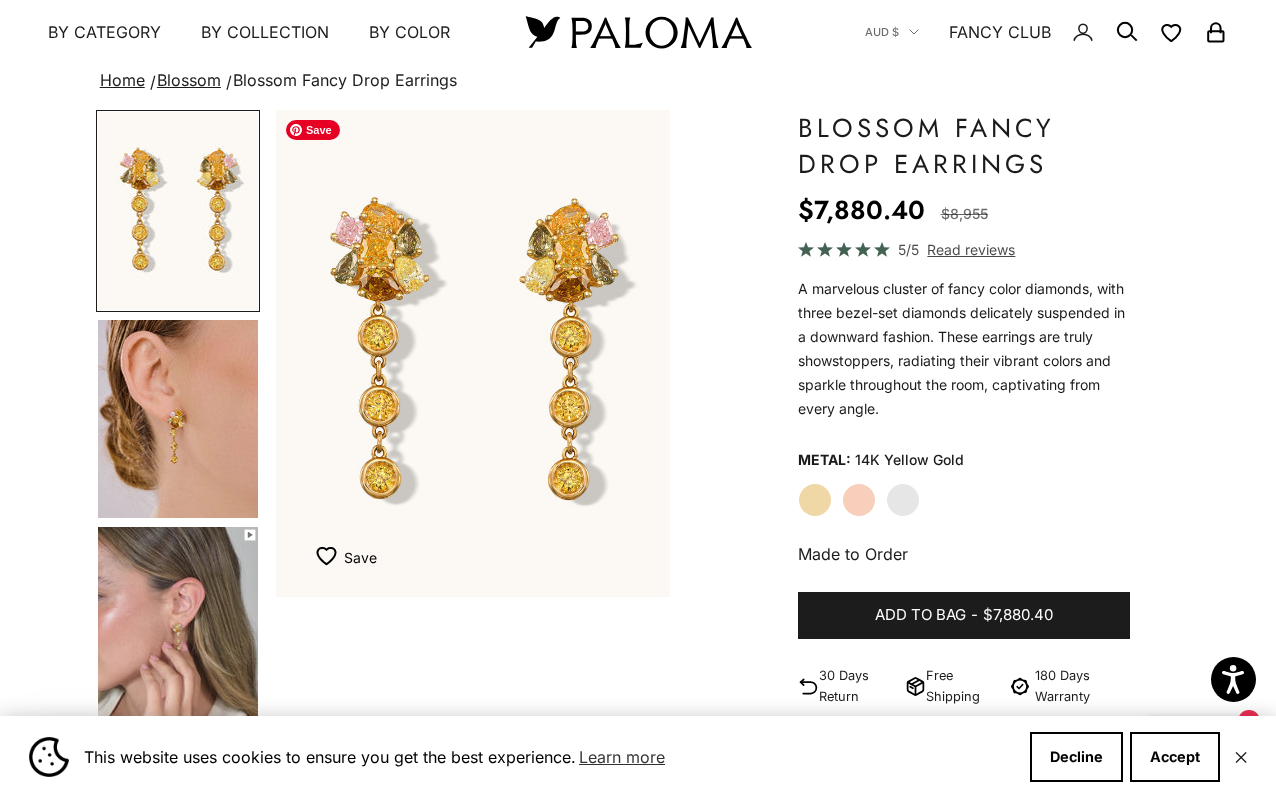 scroll, scrollTop: 0, scrollLeft: 0, axis: both 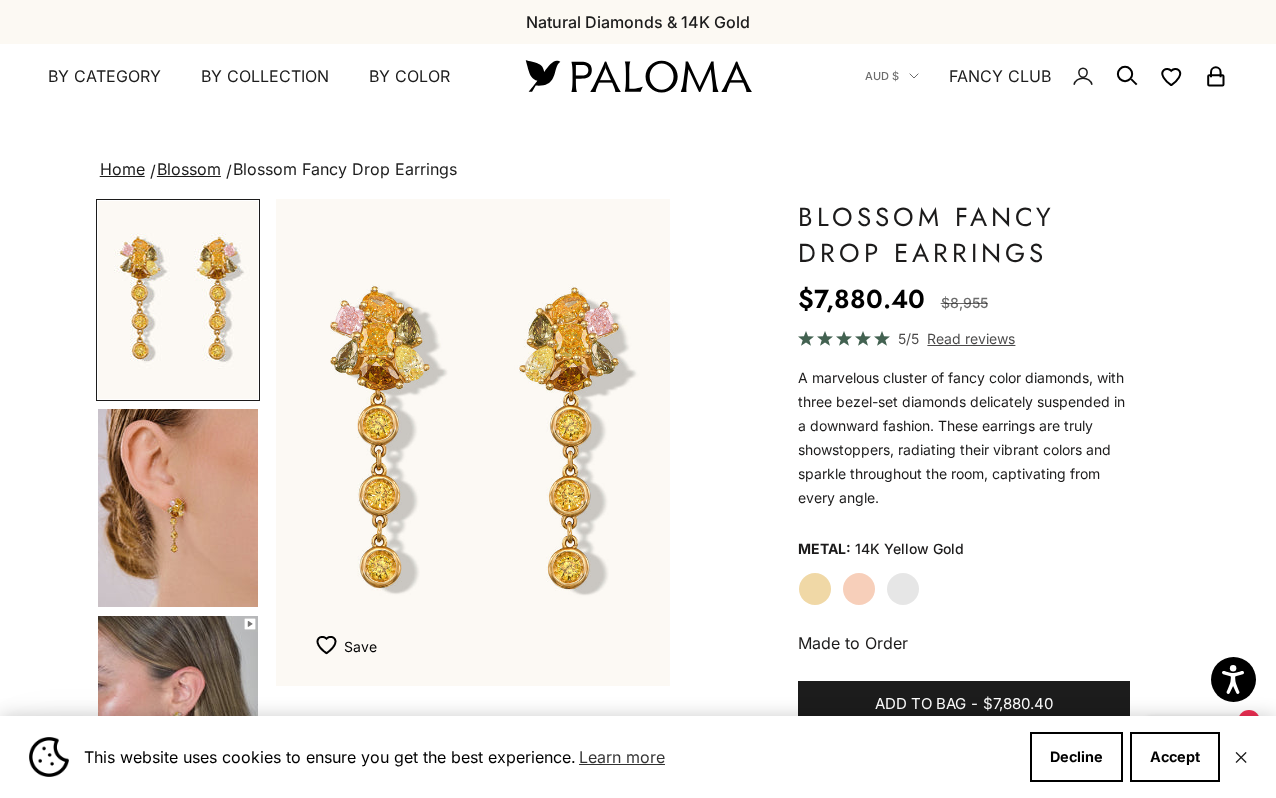 click at bounding box center (638, 76) 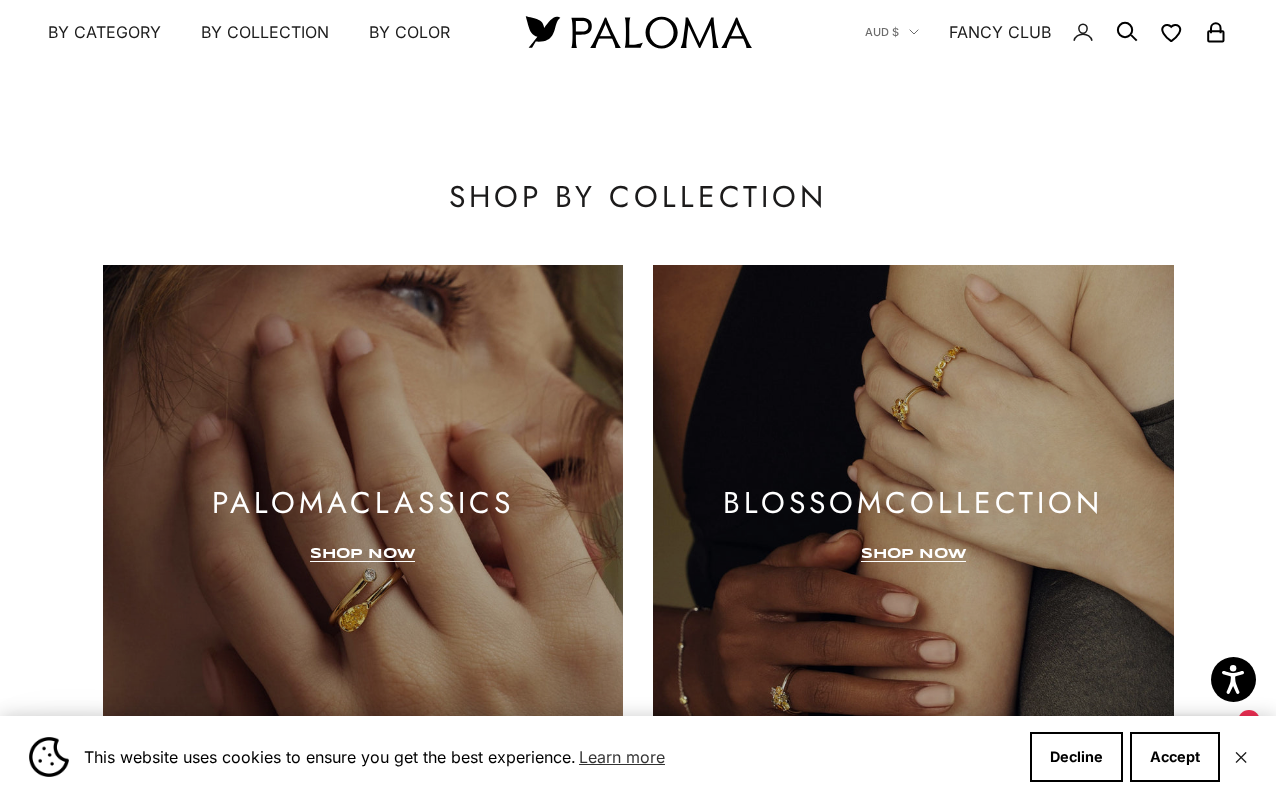 scroll, scrollTop: 1355, scrollLeft: 0, axis: vertical 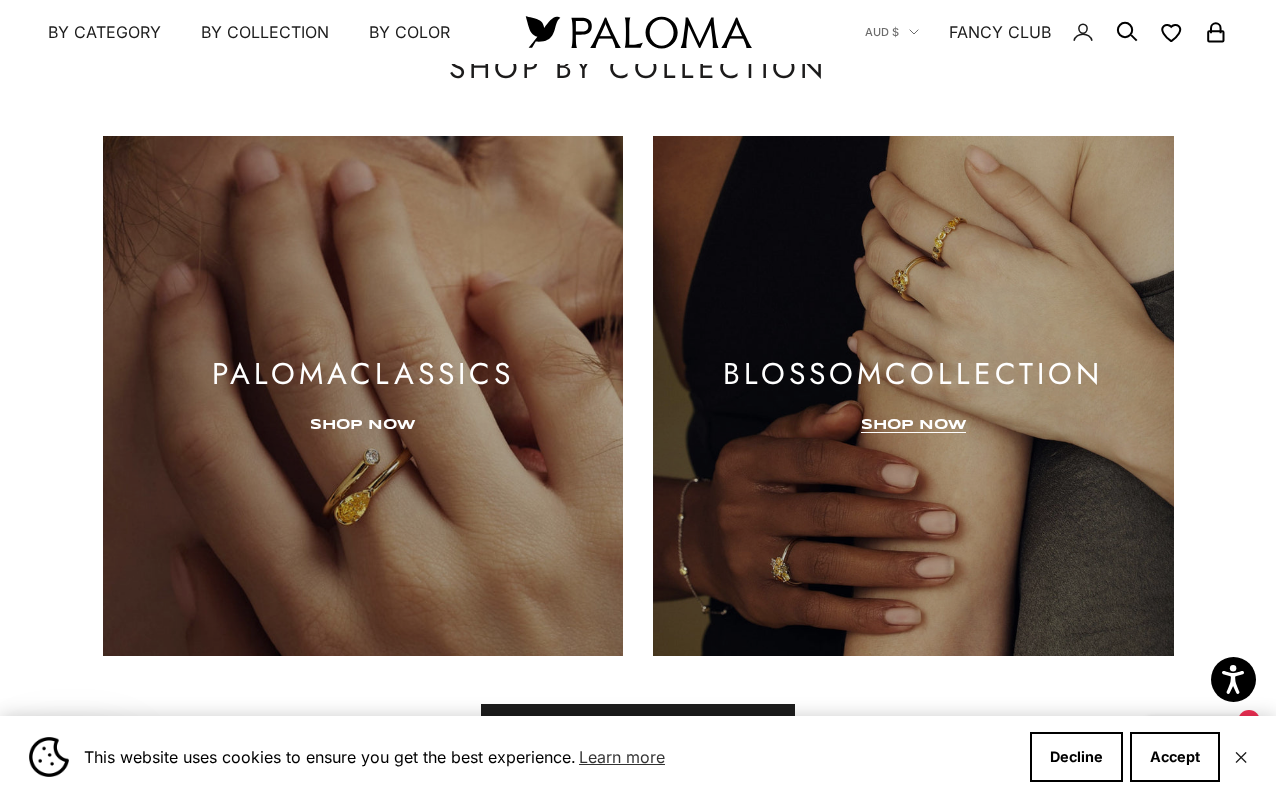 click on "SHOP NOW" at bounding box center (362, 425) 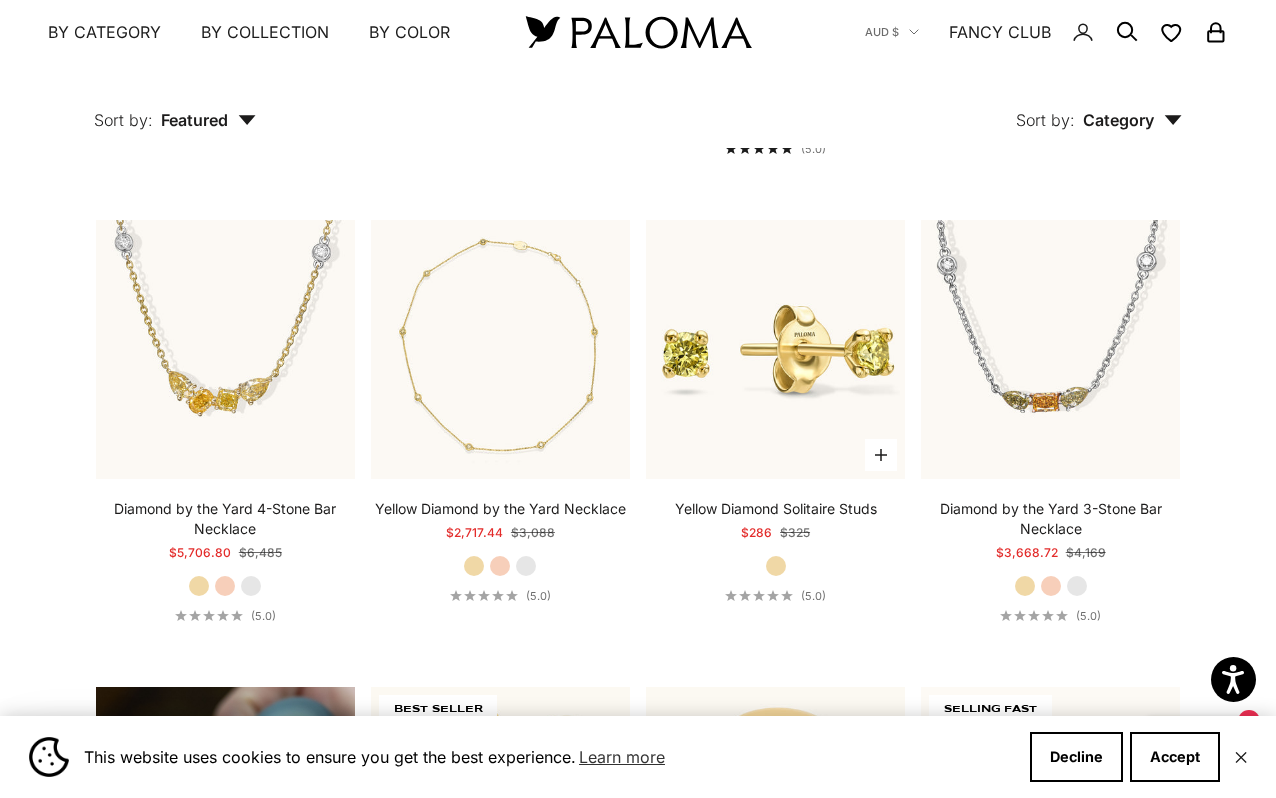 scroll, scrollTop: 893, scrollLeft: 0, axis: vertical 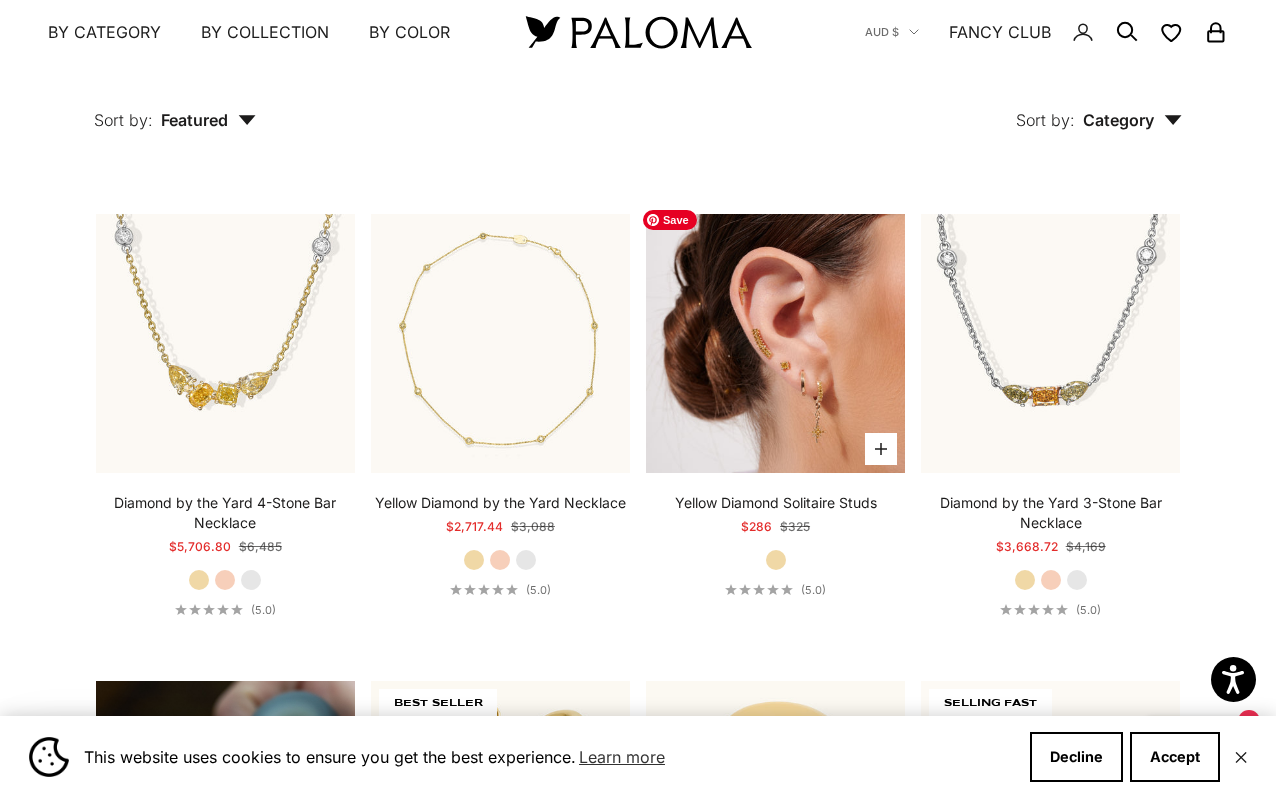 click at bounding box center [775, 343] 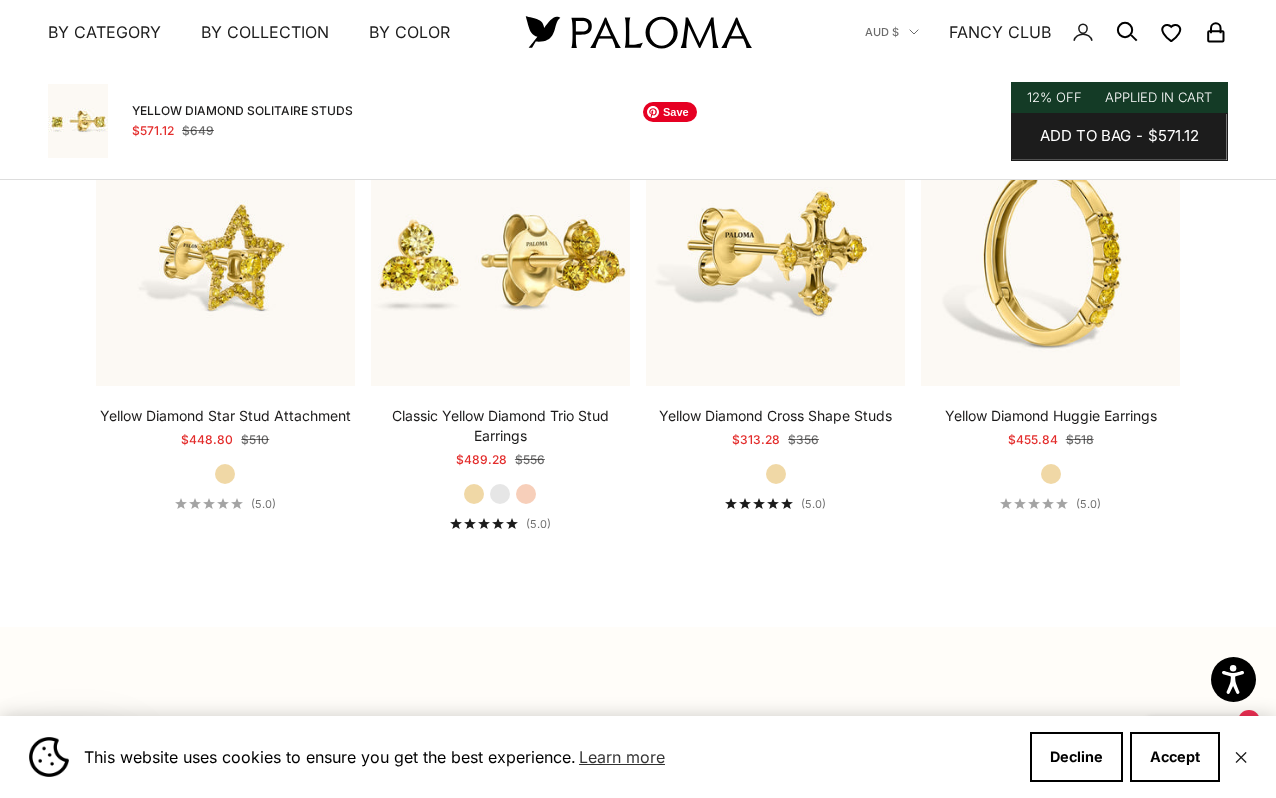 scroll, scrollTop: 1932, scrollLeft: 0, axis: vertical 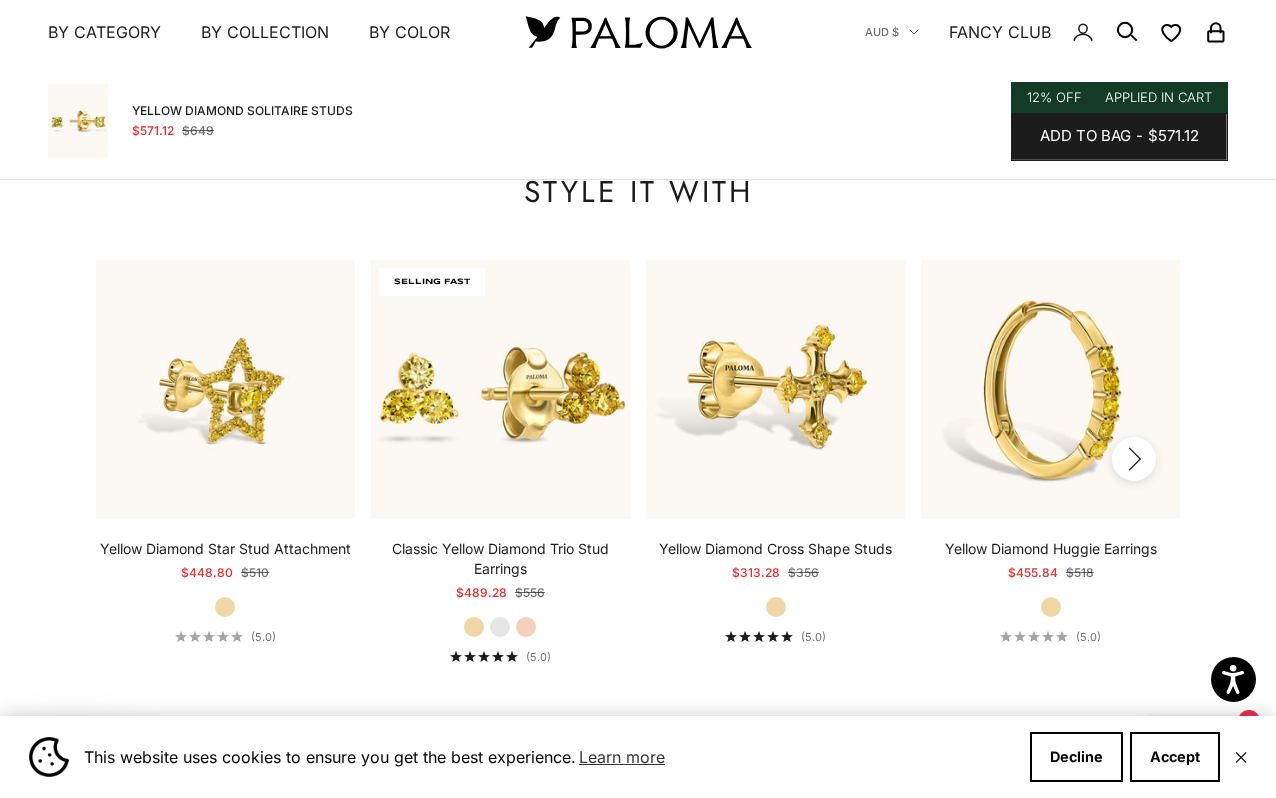 click on "Next" at bounding box center [1134, 459] 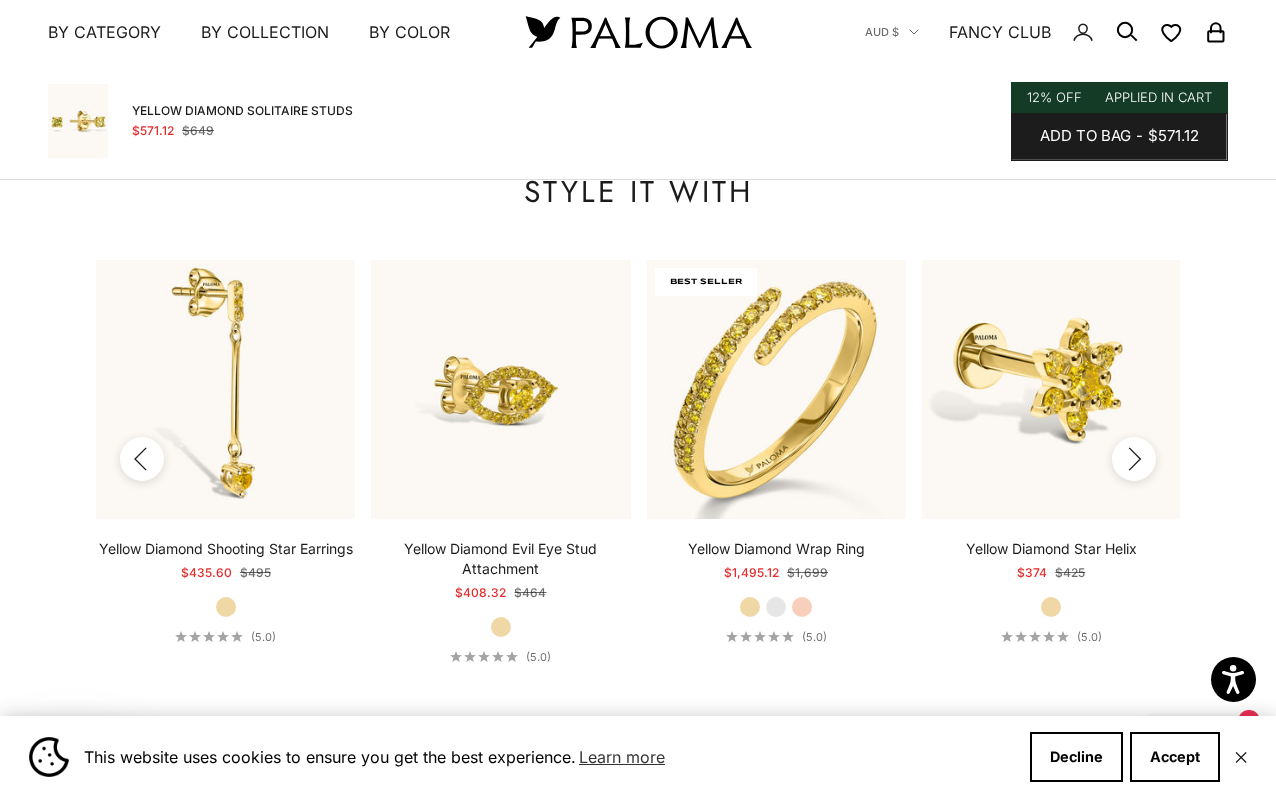 click on "Next" at bounding box center (1134, 459) 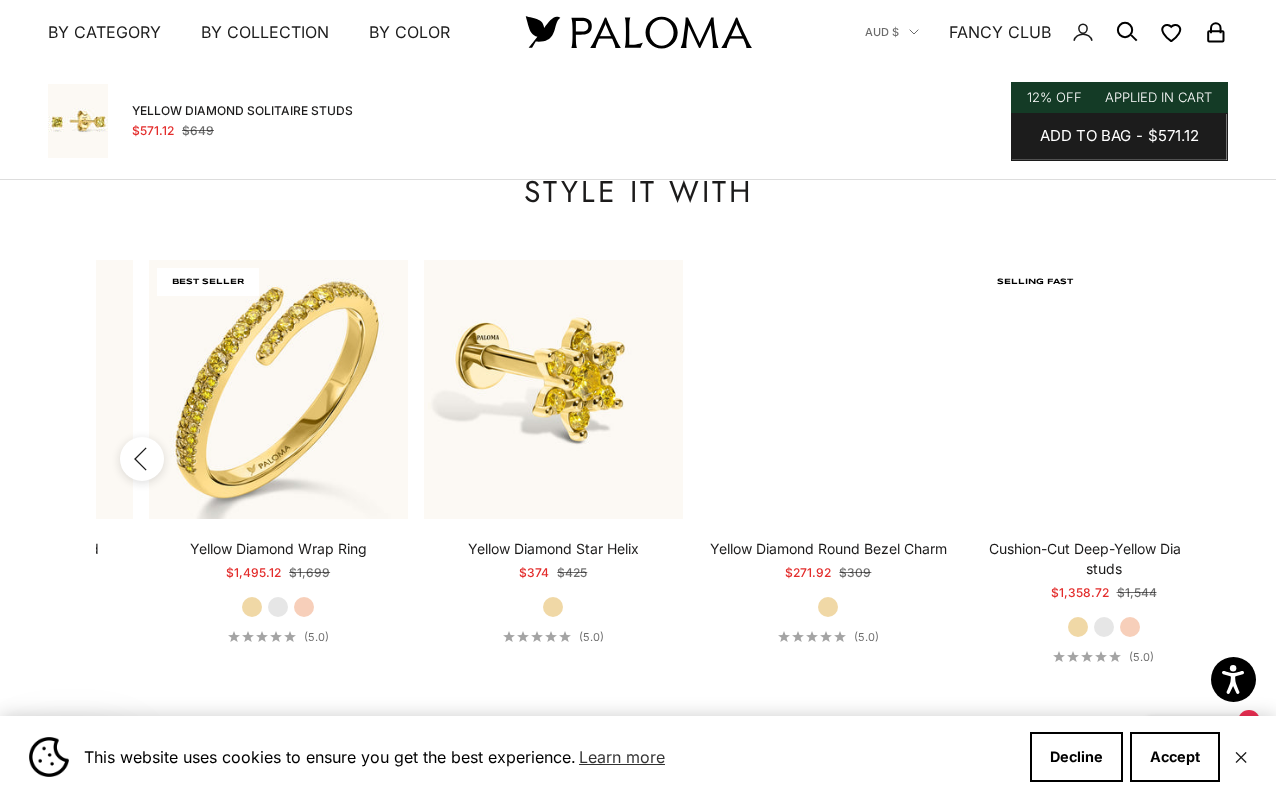 scroll, scrollTop: 0, scrollLeft: 1650, axis: horizontal 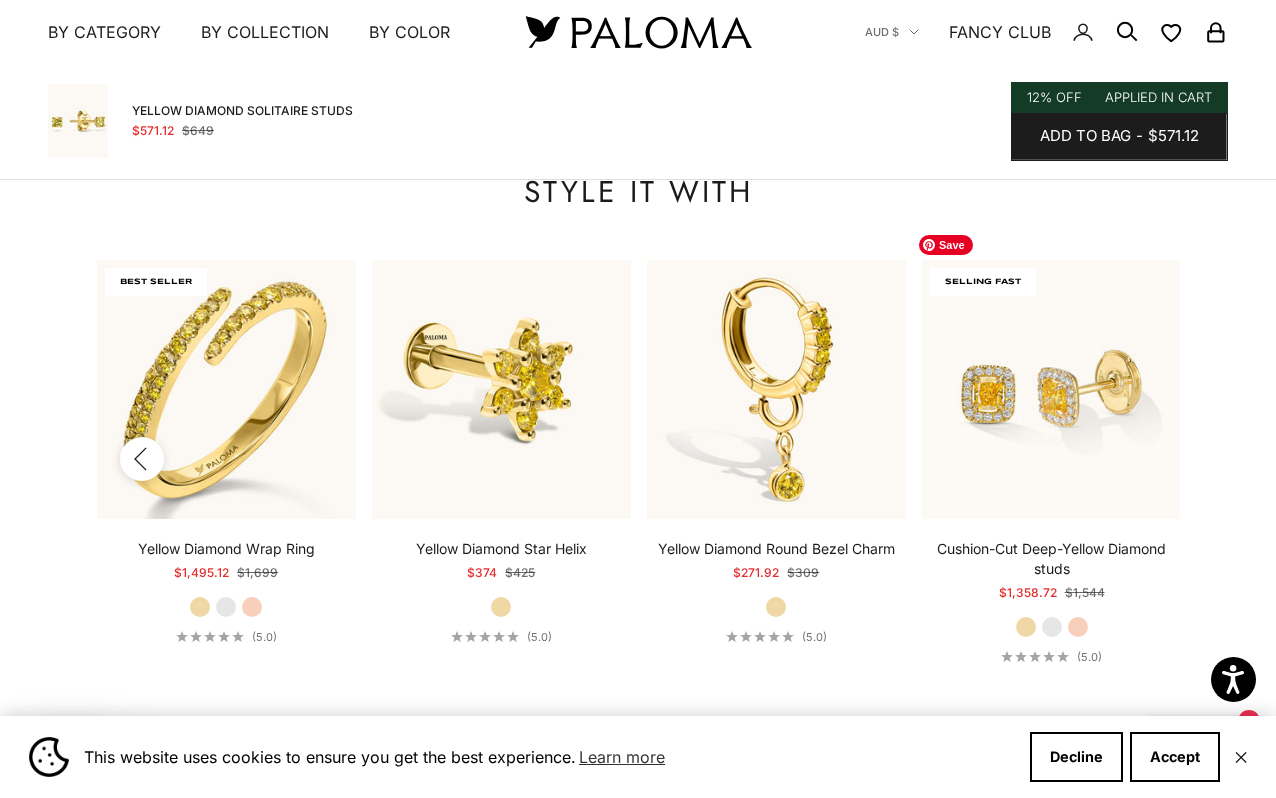 click at bounding box center (1051, 389) 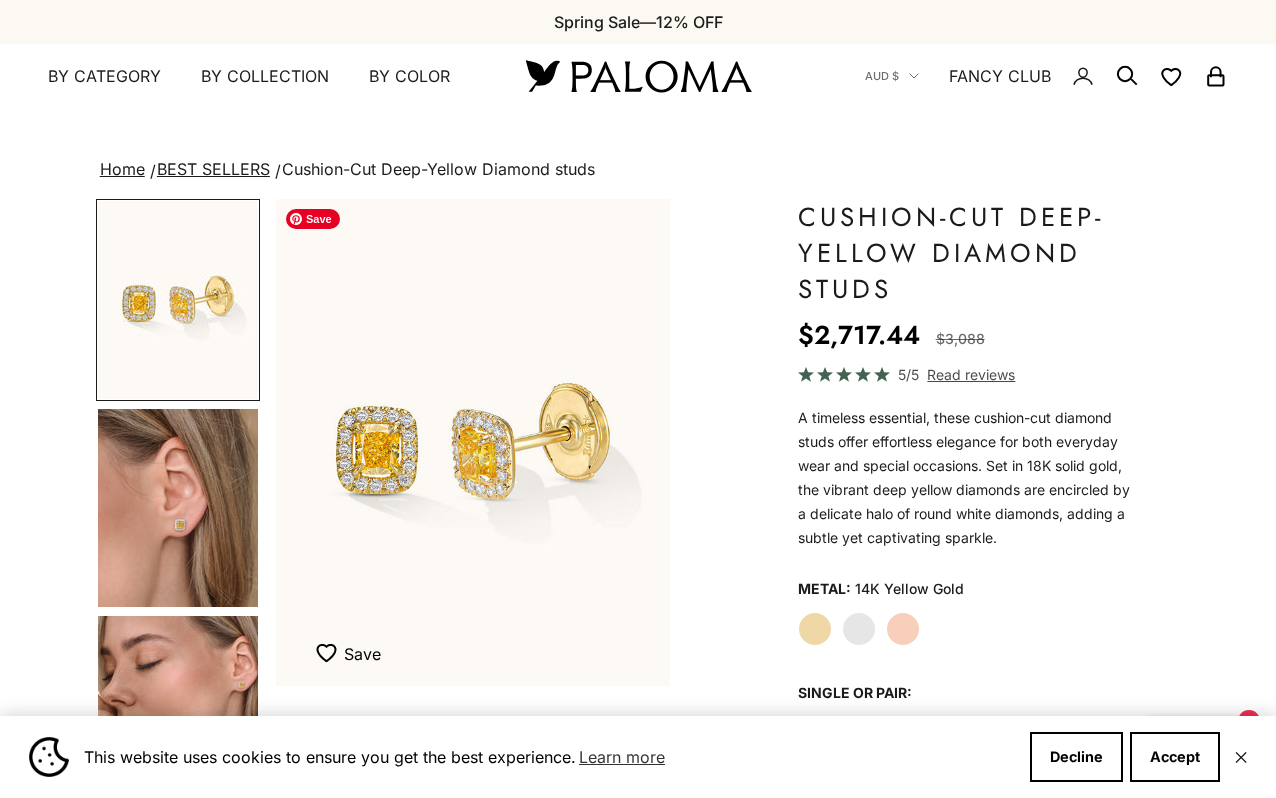 scroll, scrollTop: 0, scrollLeft: 0, axis: both 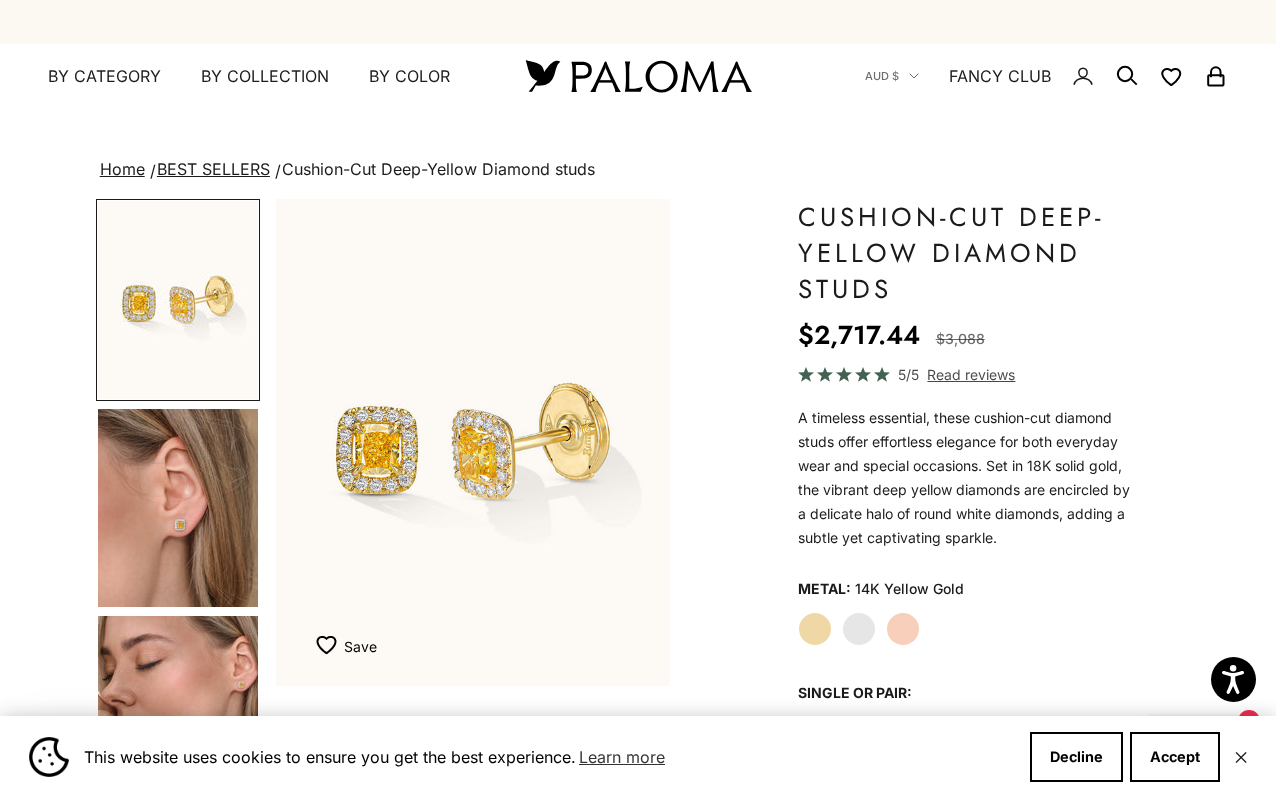 click 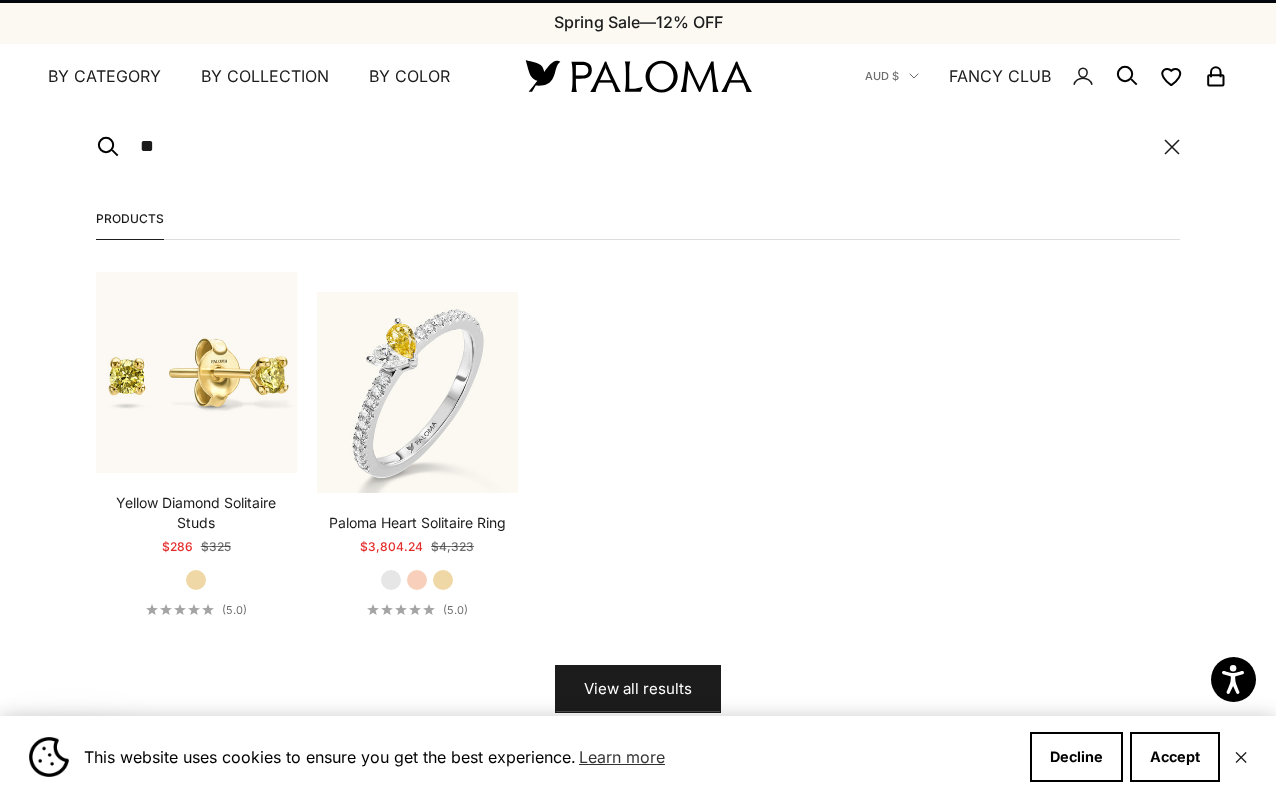 type on "*" 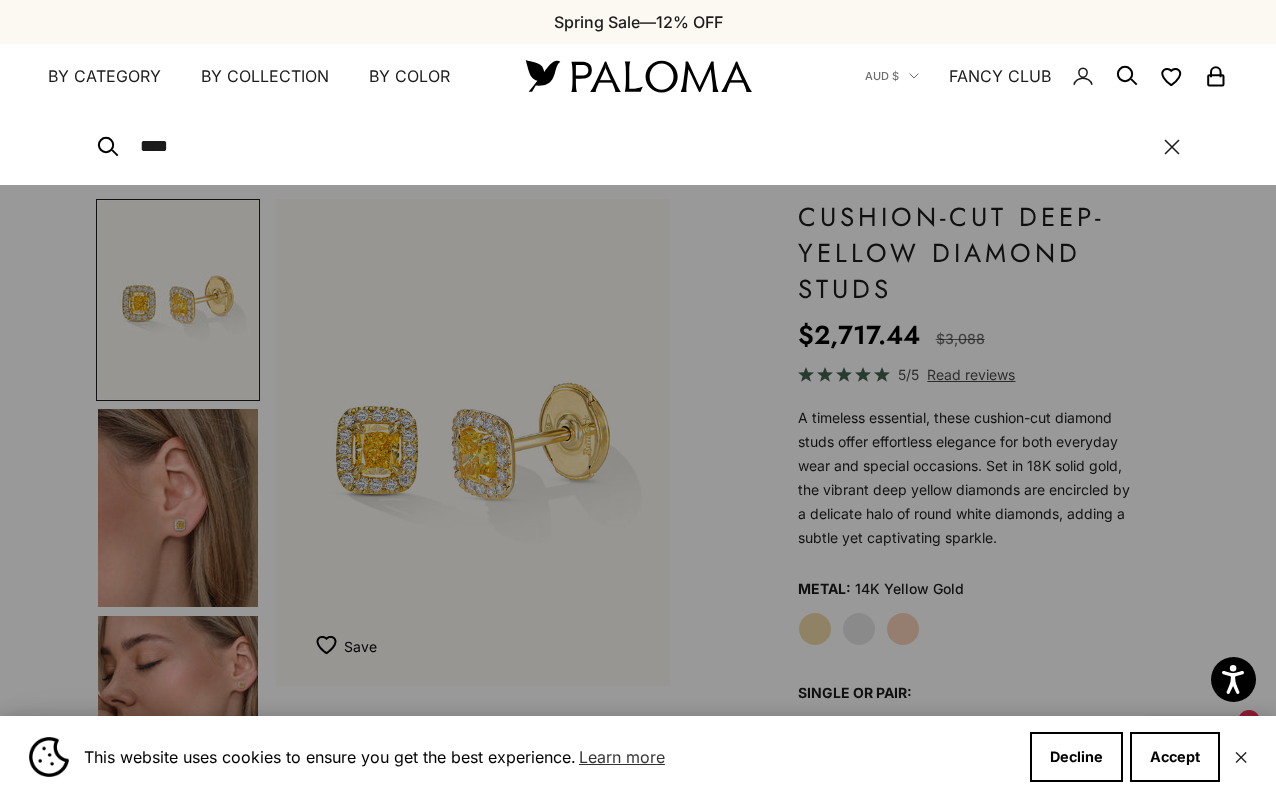 type on "****" 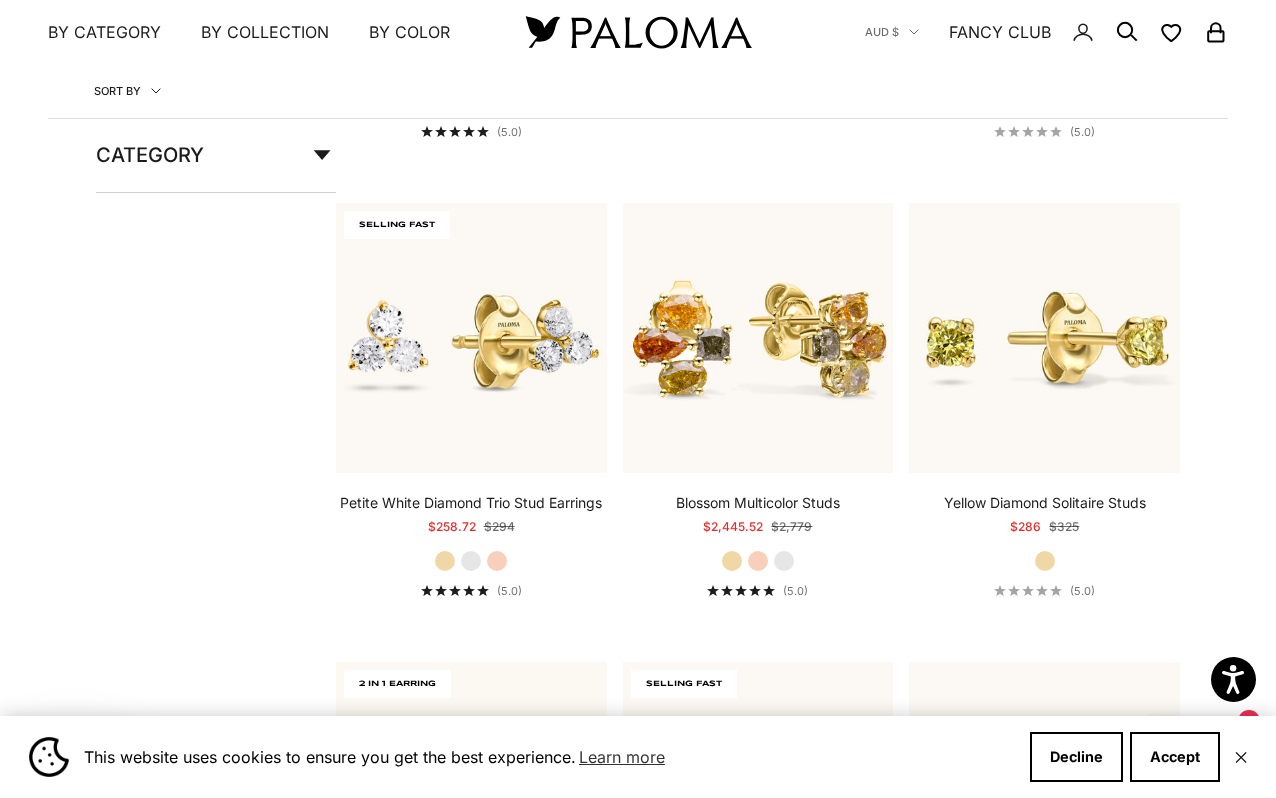 scroll, scrollTop: 729, scrollLeft: 0, axis: vertical 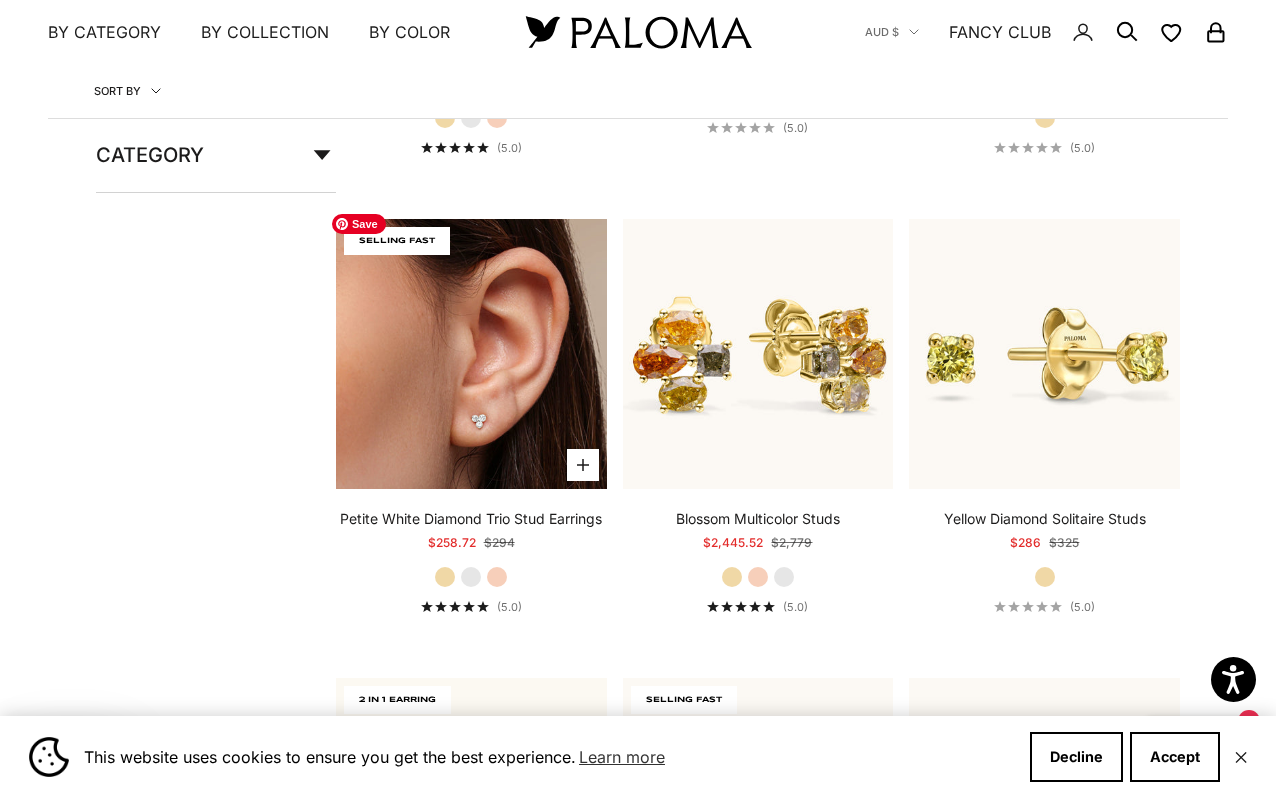 click at bounding box center (471, 354) 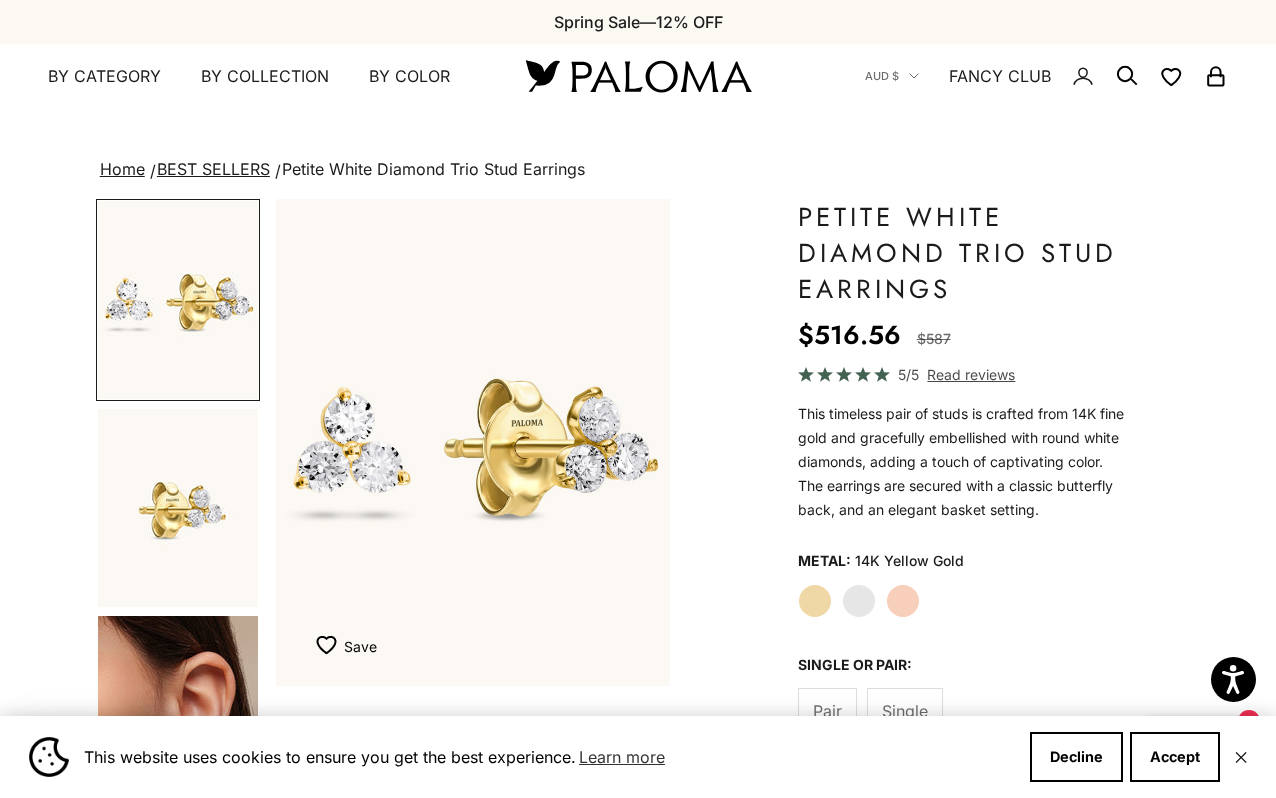 scroll, scrollTop: 135, scrollLeft: 0, axis: vertical 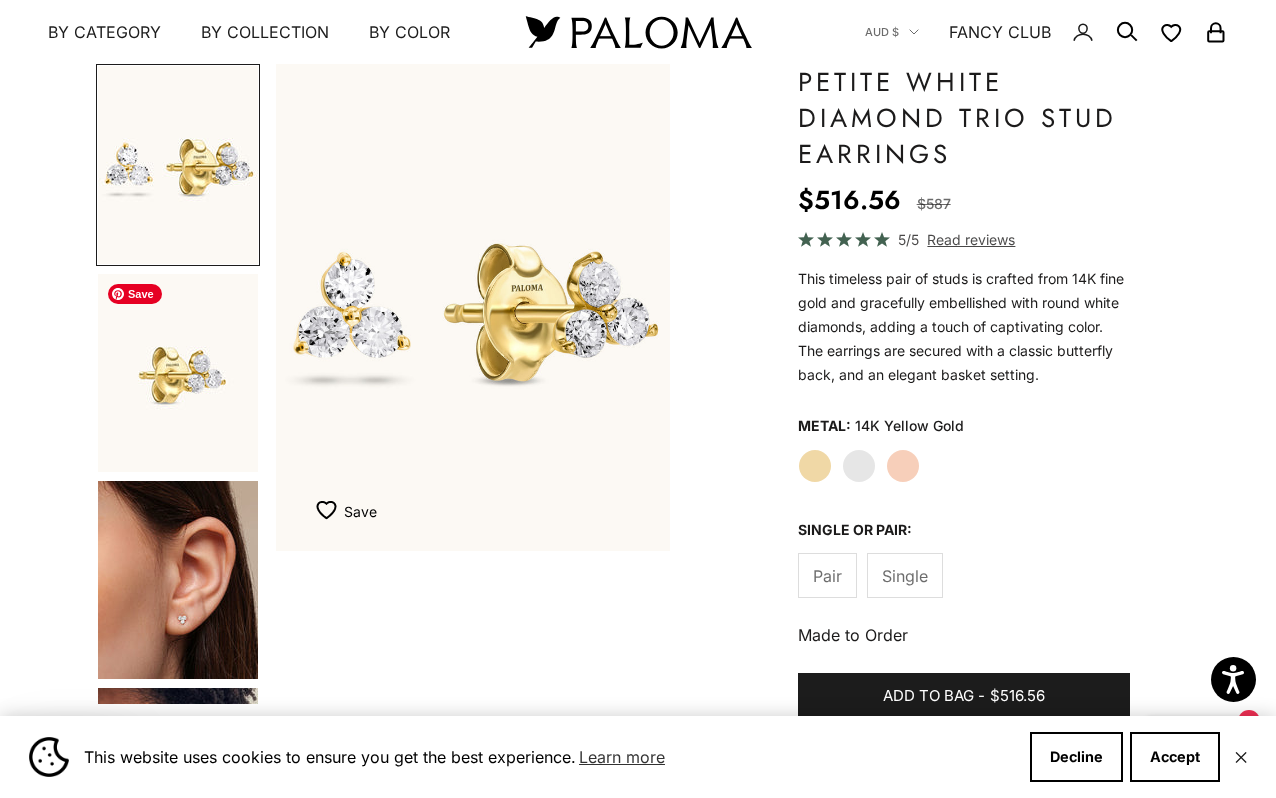 click at bounding box center (178, 373) 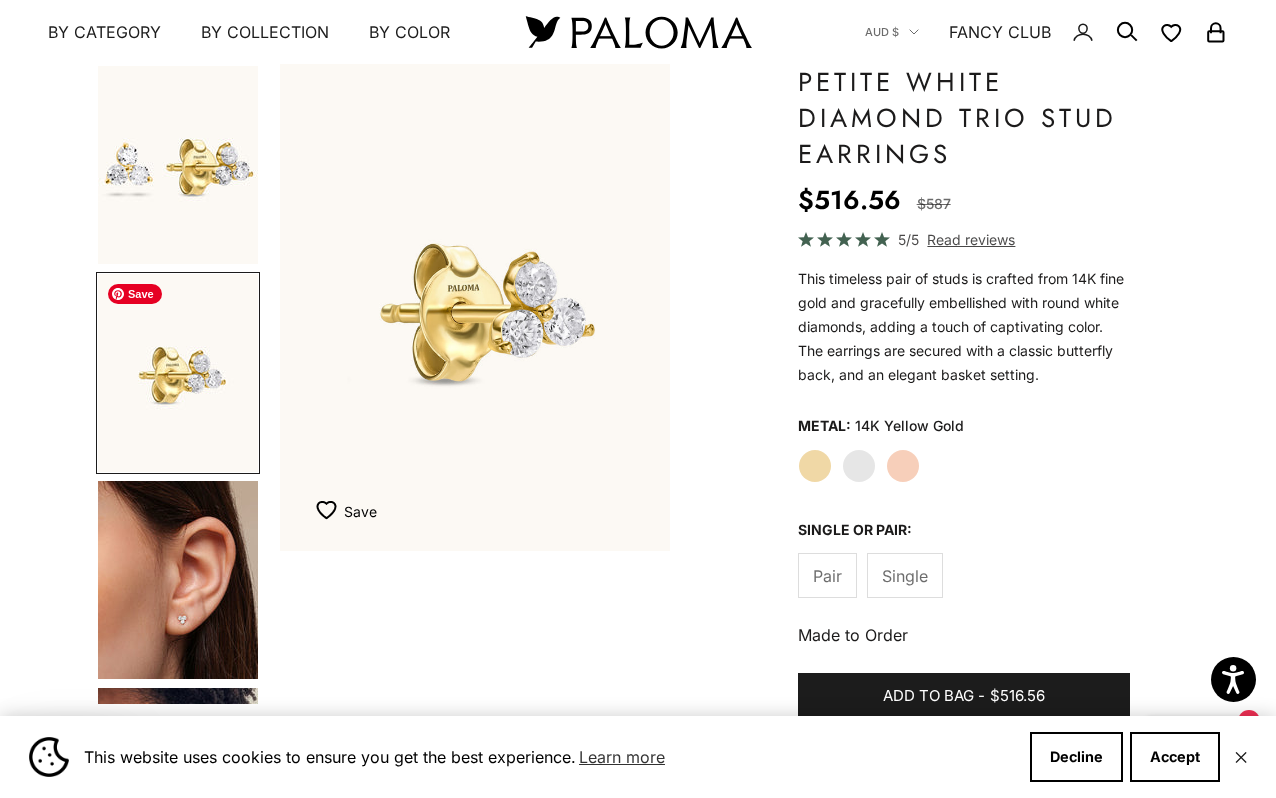 scroll, scrollTop: 0, scrollLeft: 418, axis: horizontal 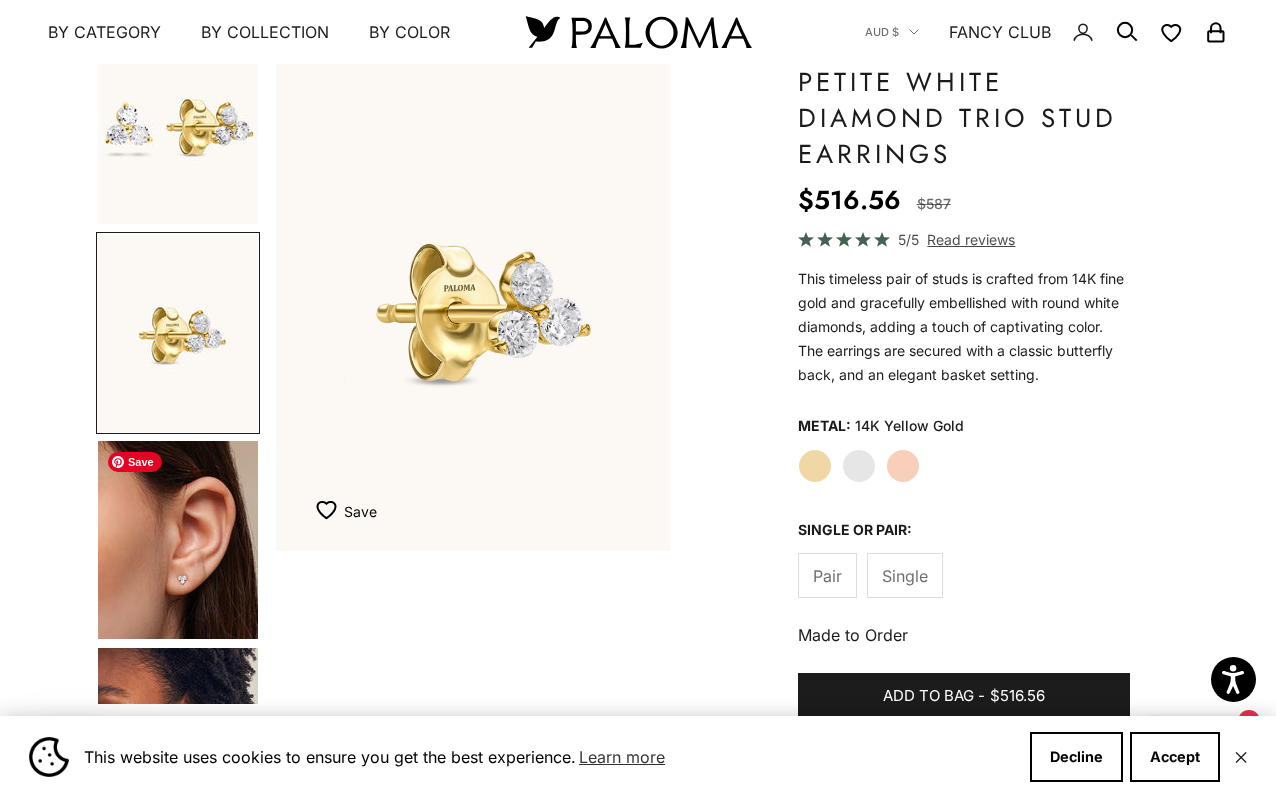 click at bounding box center (178, 540) 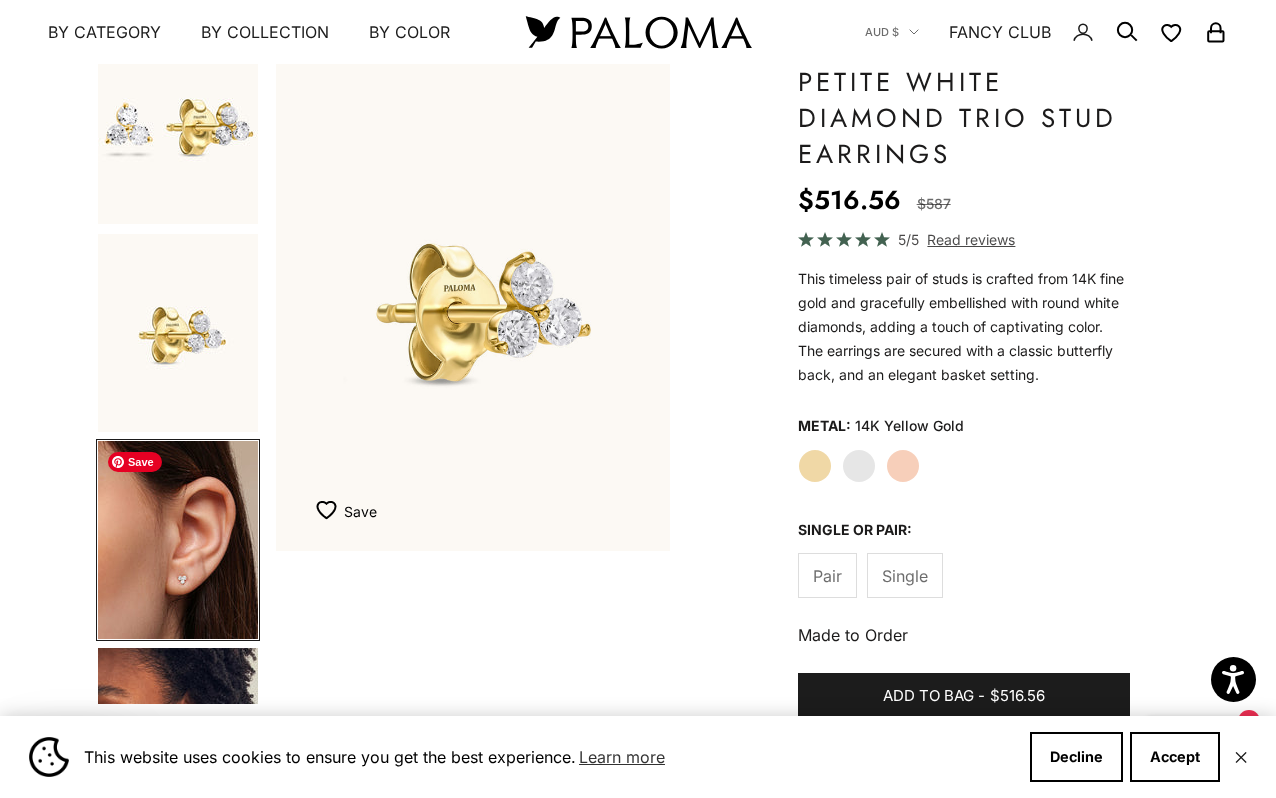 scroll, scrollTop: 0, scrollLeft: 614, axis: horizontal 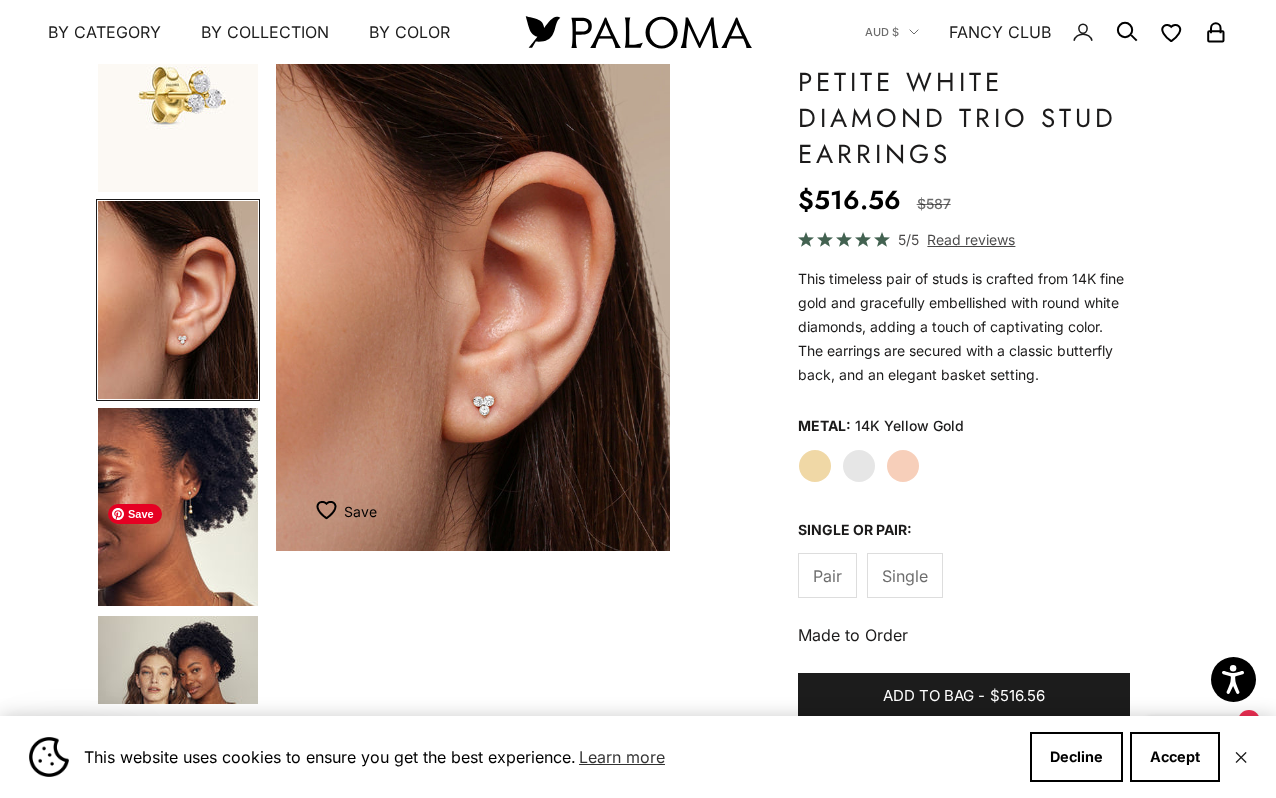 click at bounding box center (178, 507) 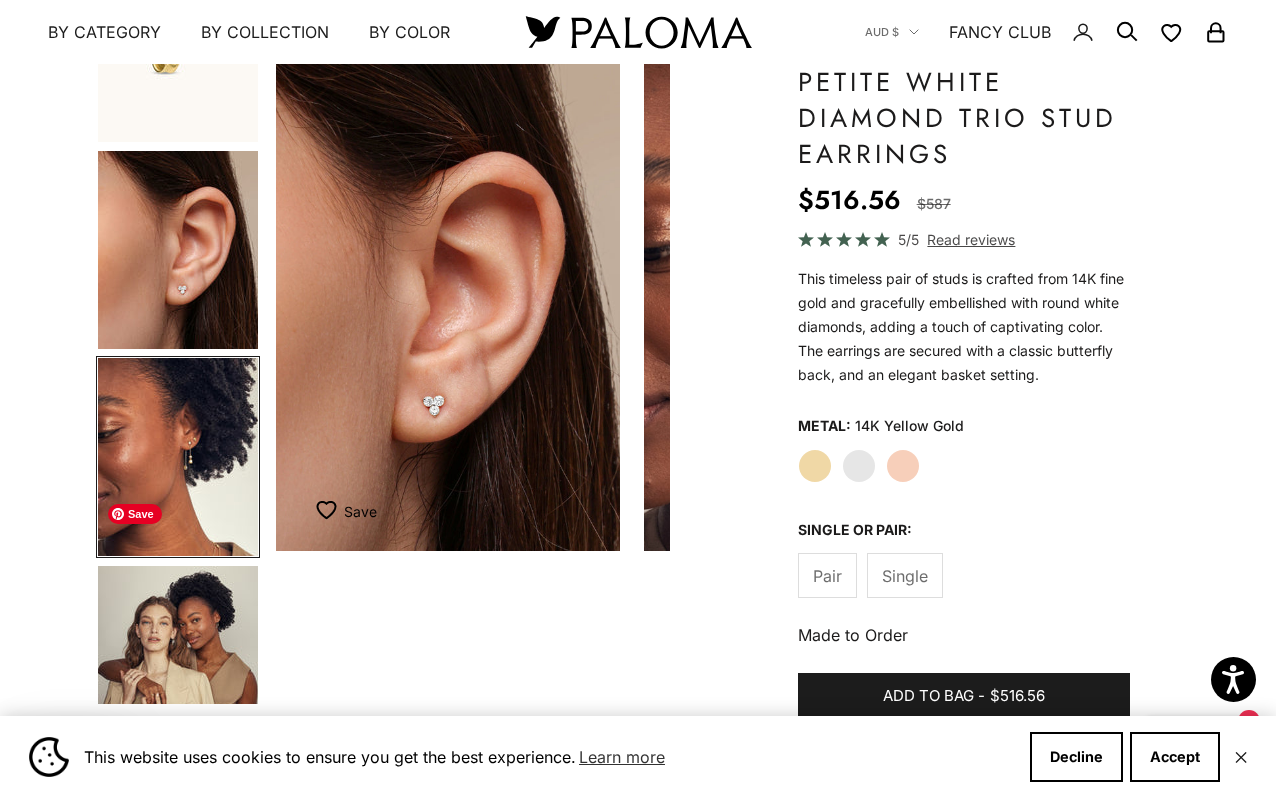 scroll, scrollTop: 0, scrollLeft: 1009, axis: horizontal 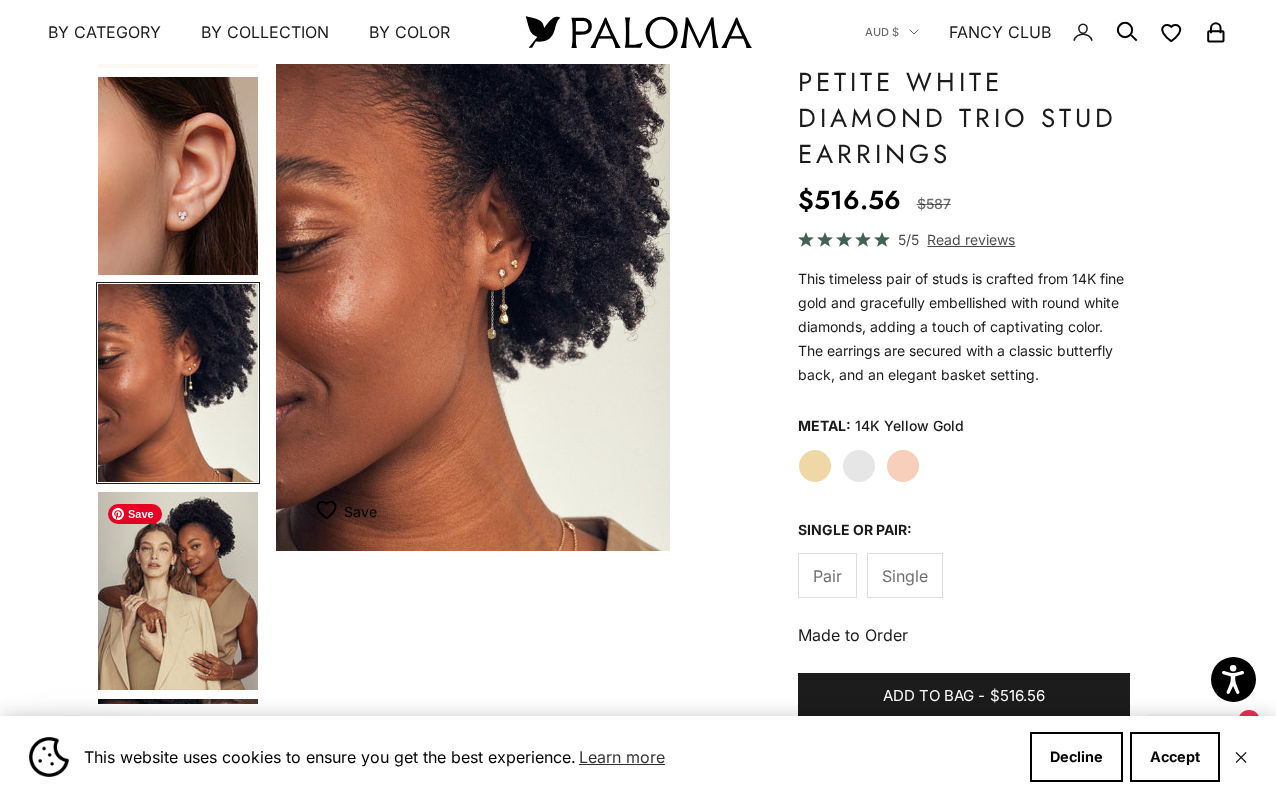 click at bounding box center (178, 591) 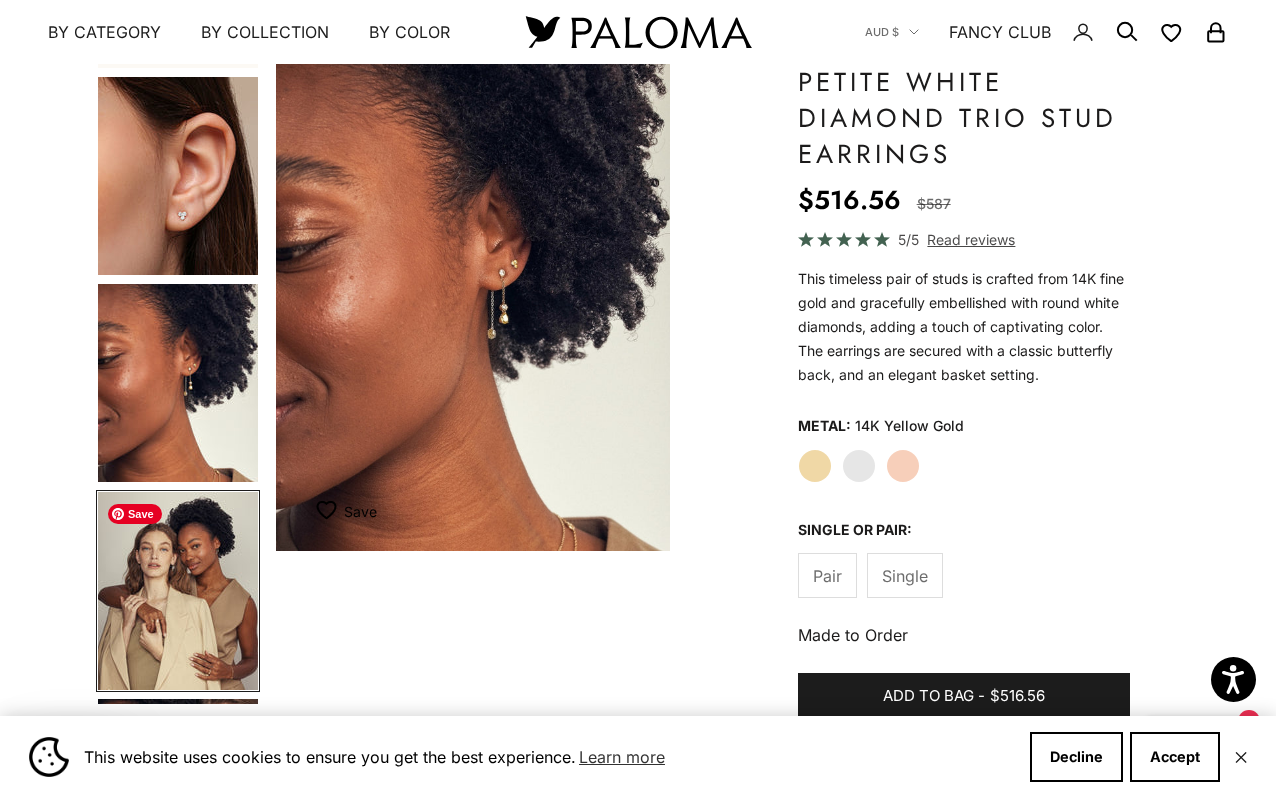 scroll, scrollTop: 0, scrollLeft: 1427, axis: horizontal 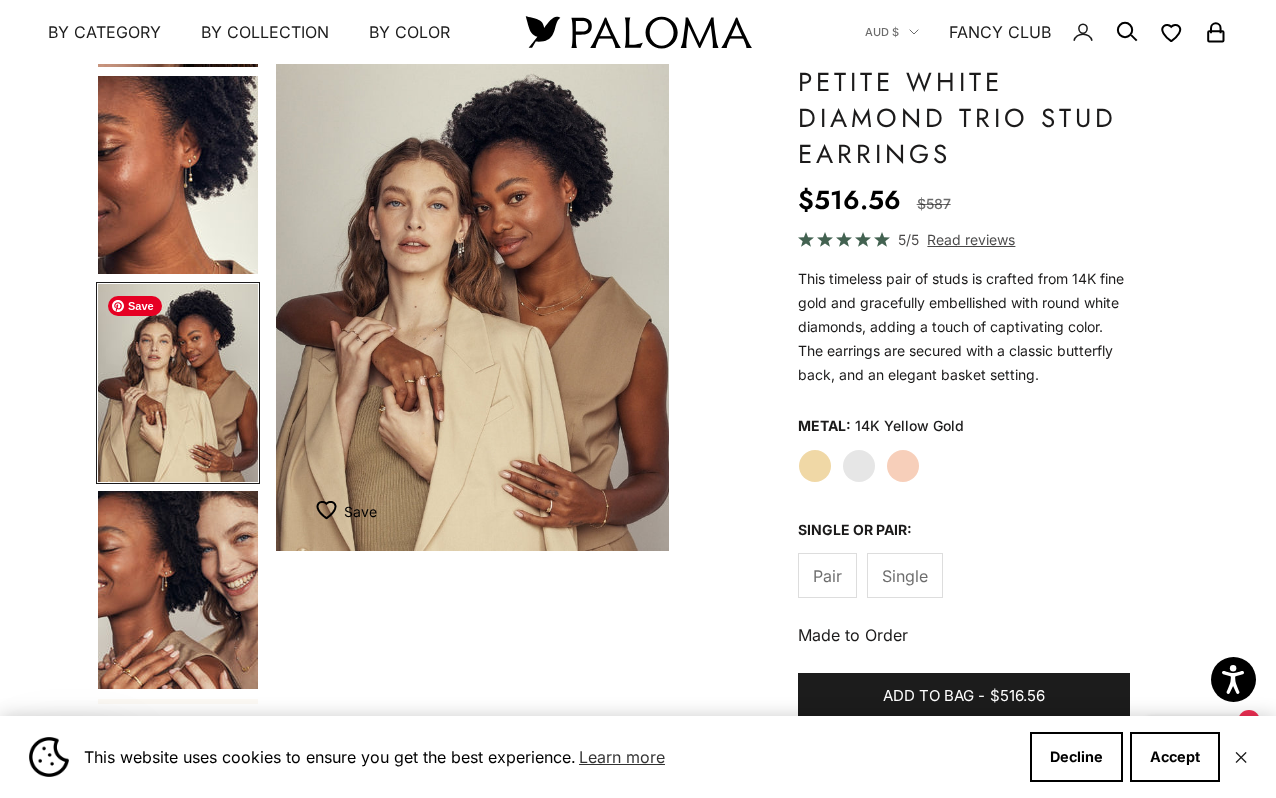 click at bounding box center (178, 383) 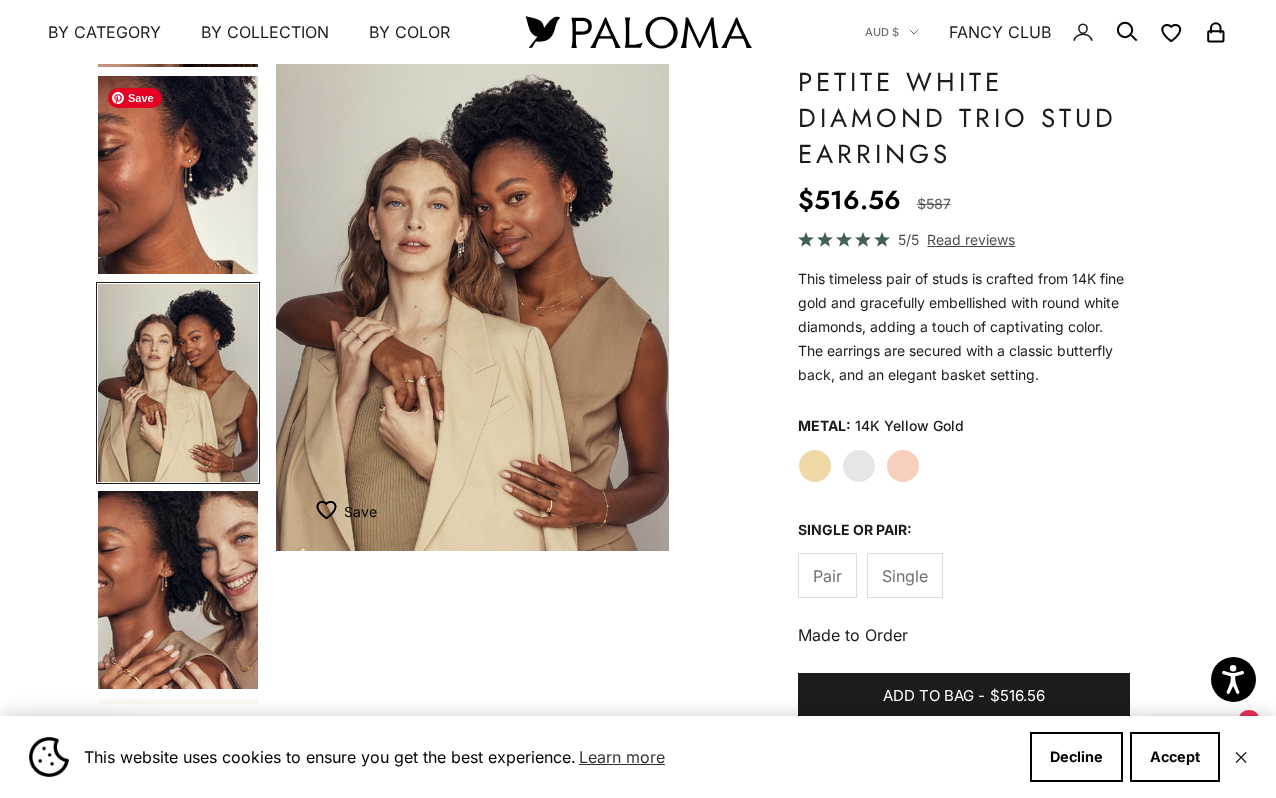 click at bounding box center [178, 175] 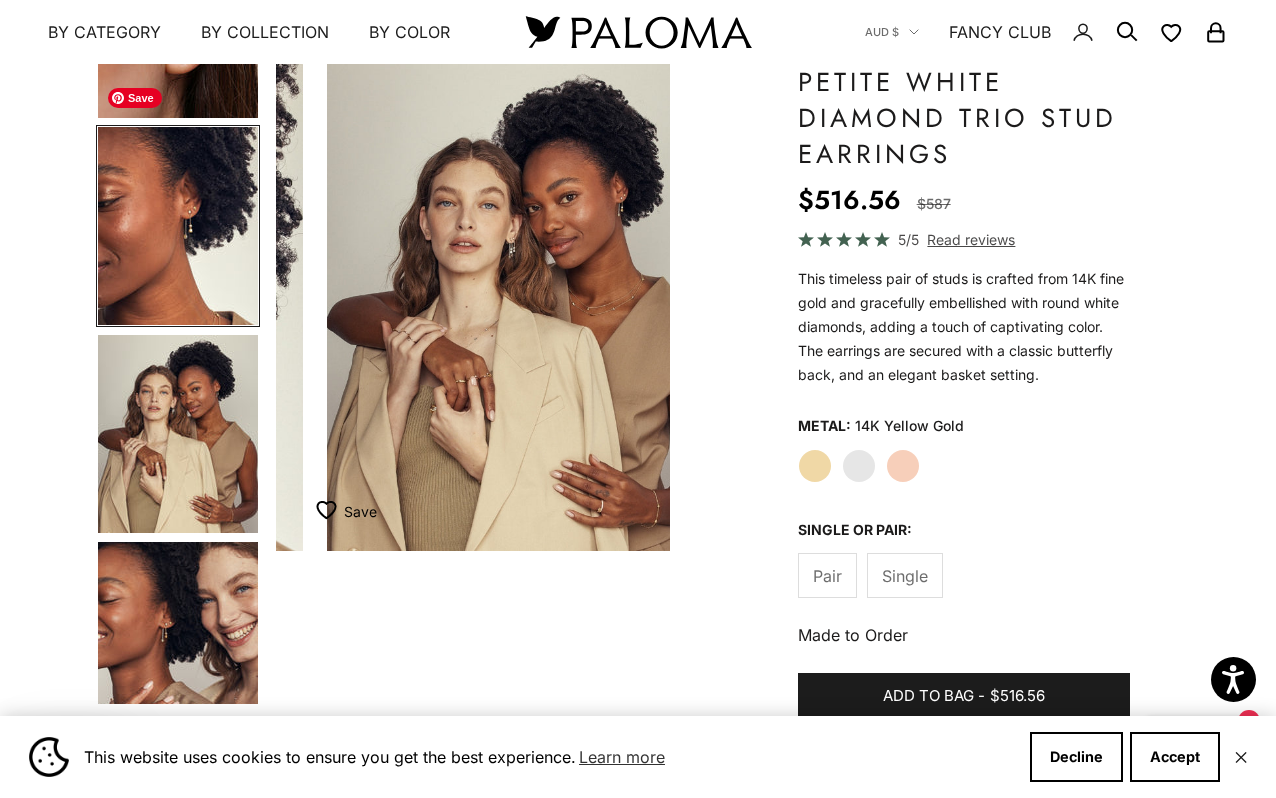 scroll, scrollTop: 0, scrollLeft: 1474, axis: horizontal 